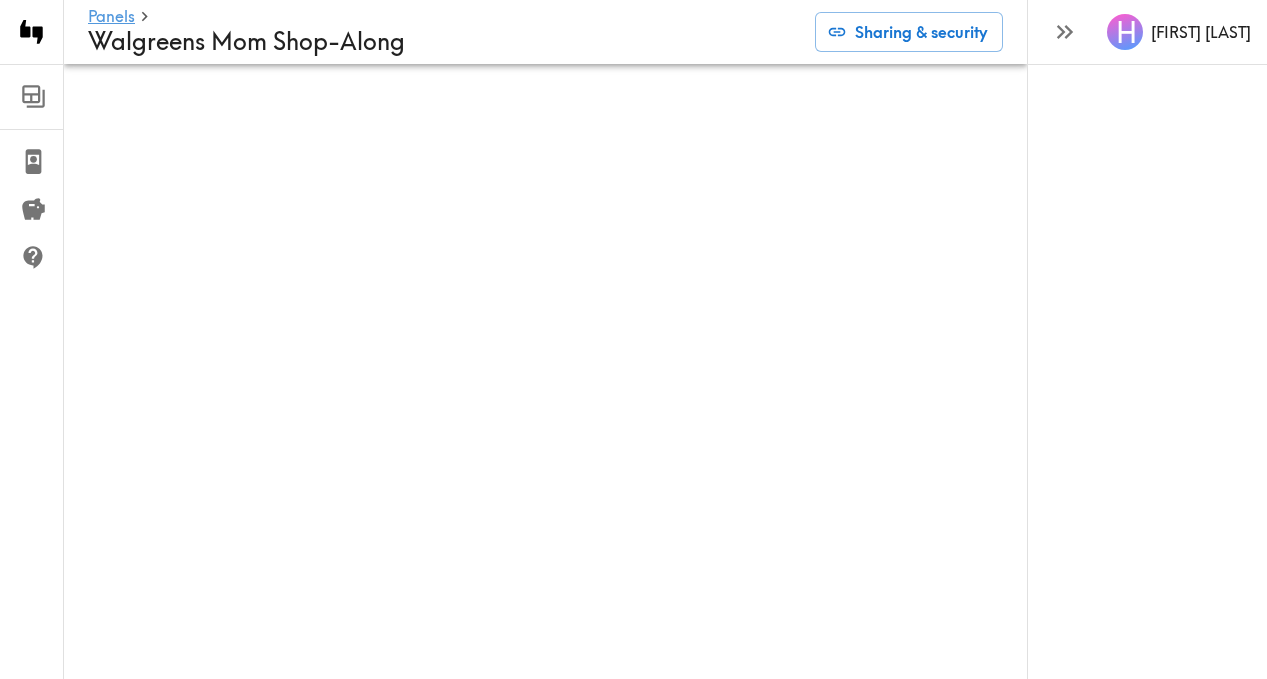 scroll, scrollTop: 0, scrollLeft: 0, axis: both 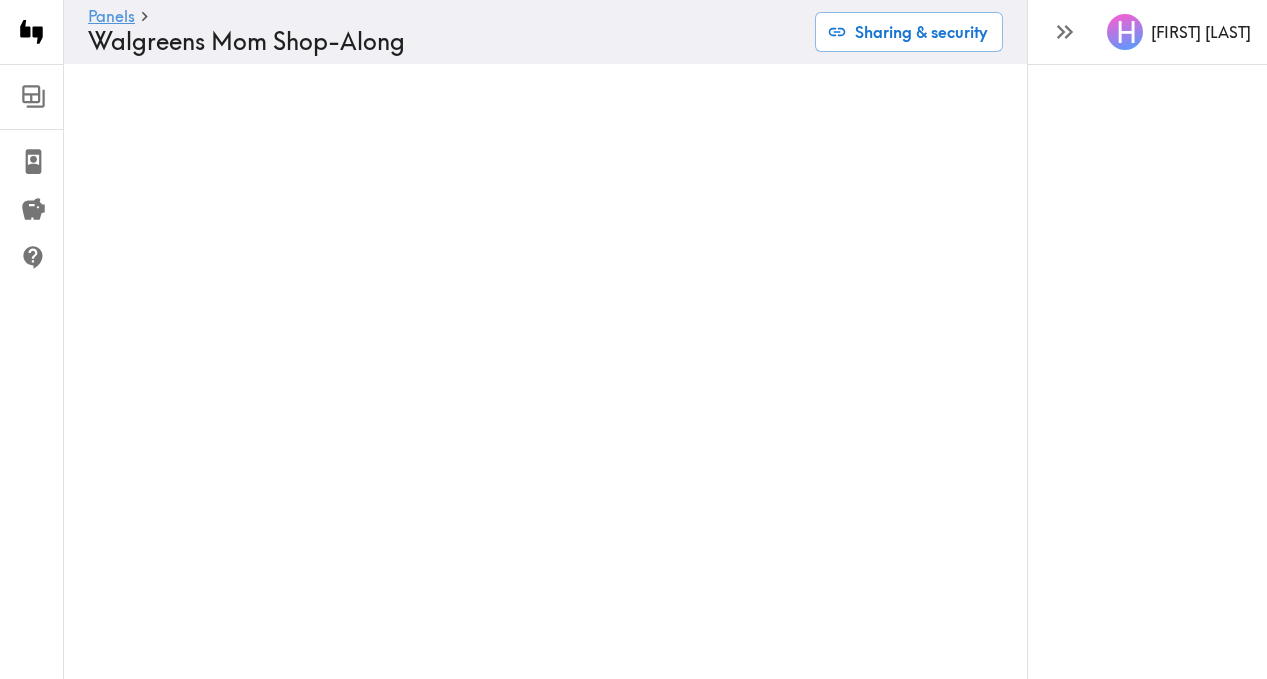click at bounding box center [1064, 31] 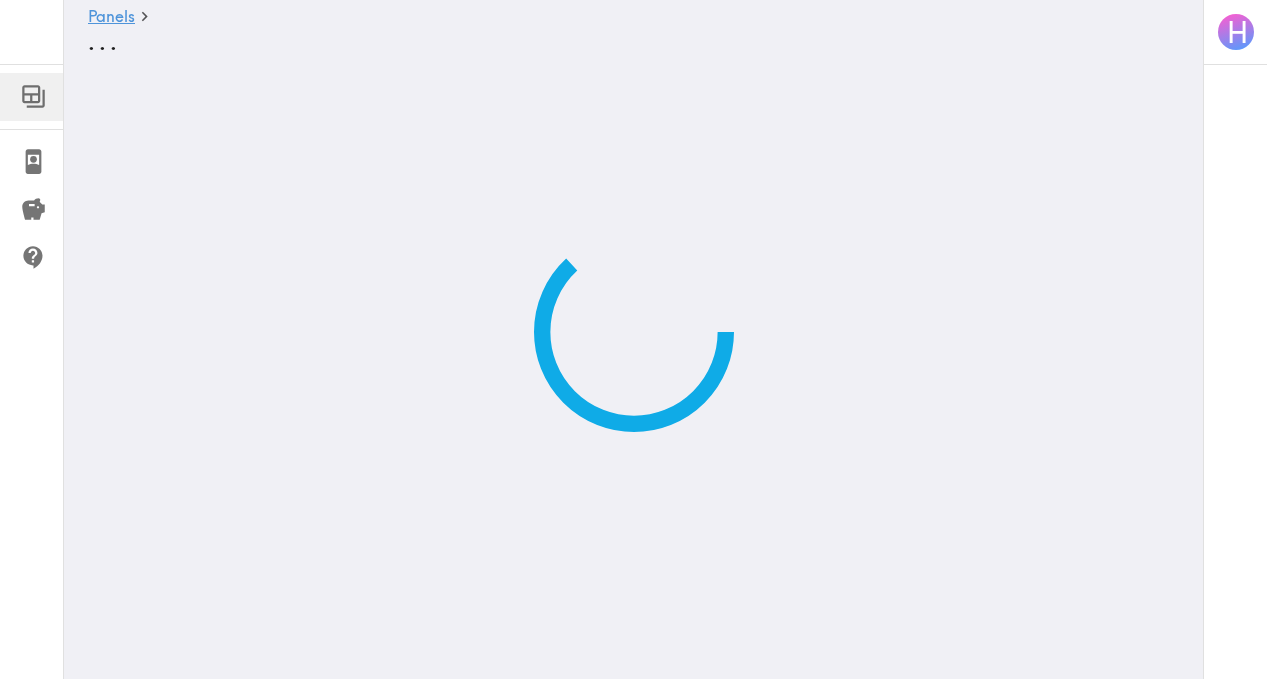 scroll, scrollTop: 0, scrollLeft: 0, axis: both 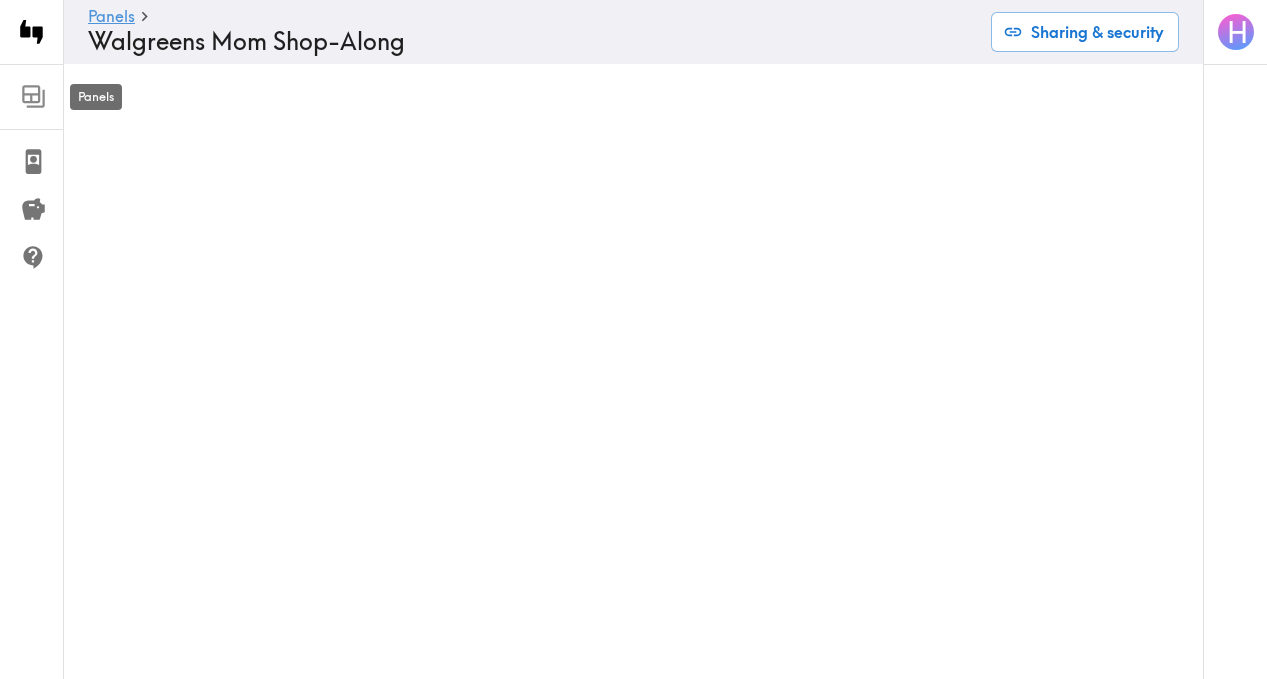 click at bounding box center [33, 96] 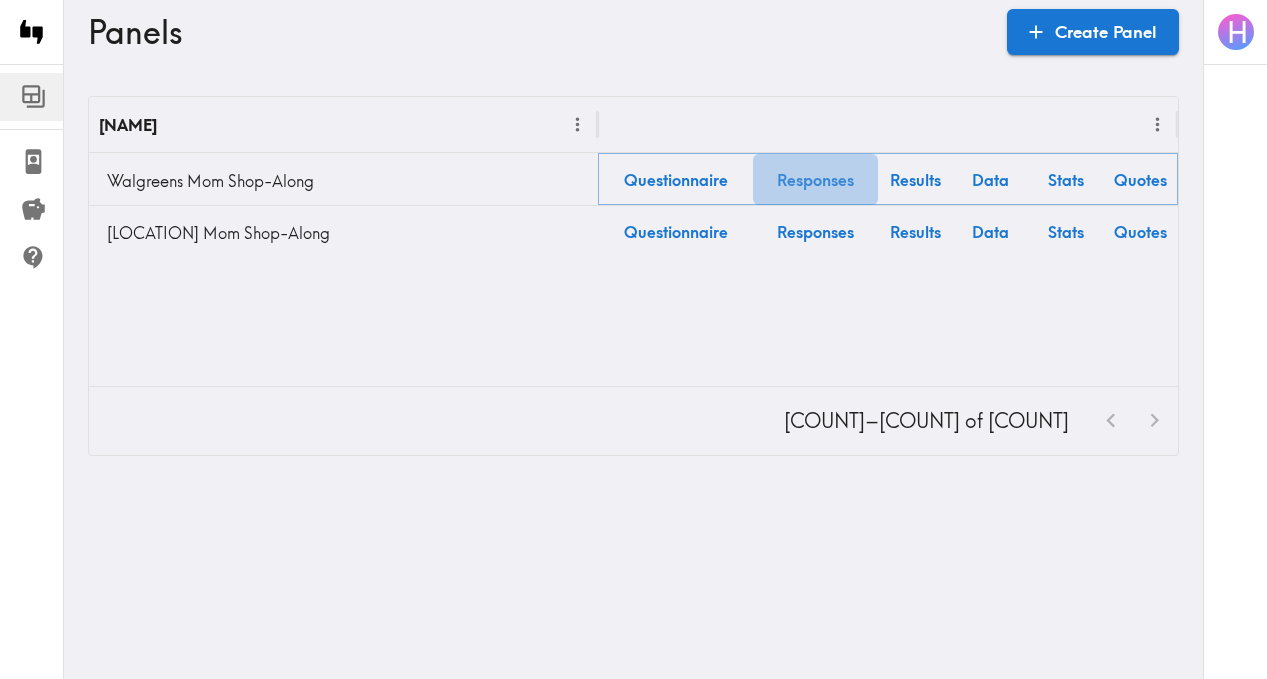 click on "Responses" at bounding box center (815, 179) 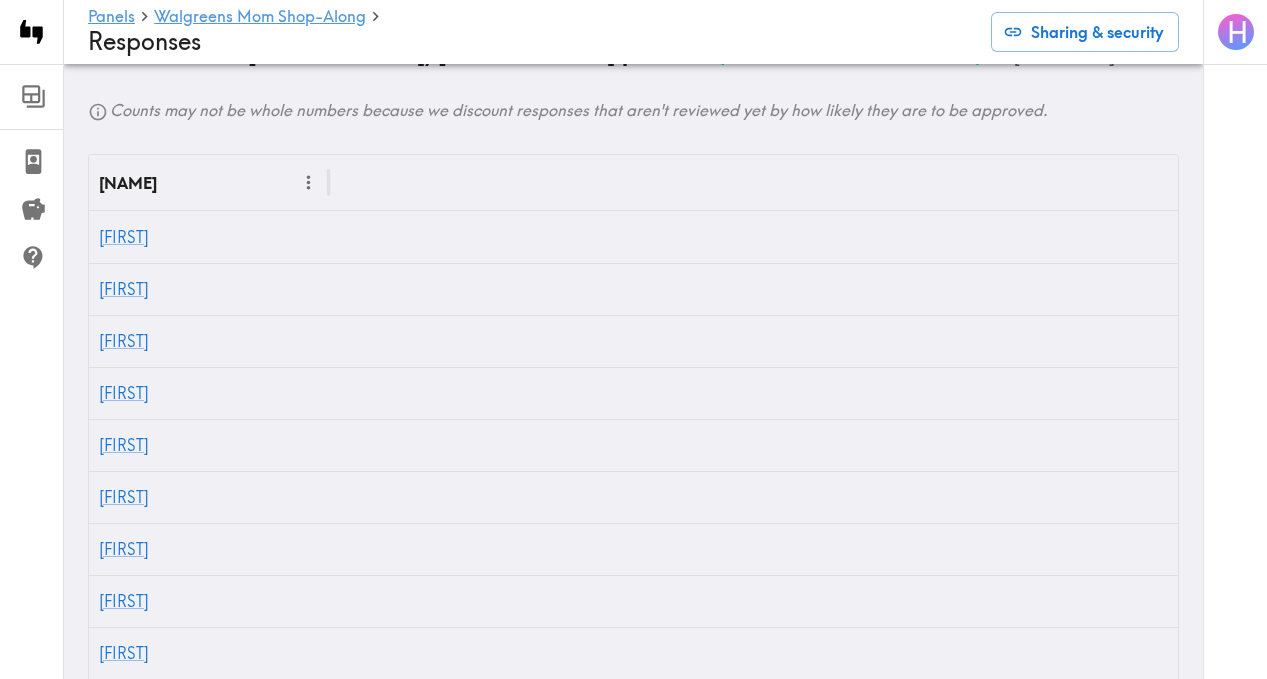 scroll, scrollTop: 1214, scrollLeft: 0, axis: vertical 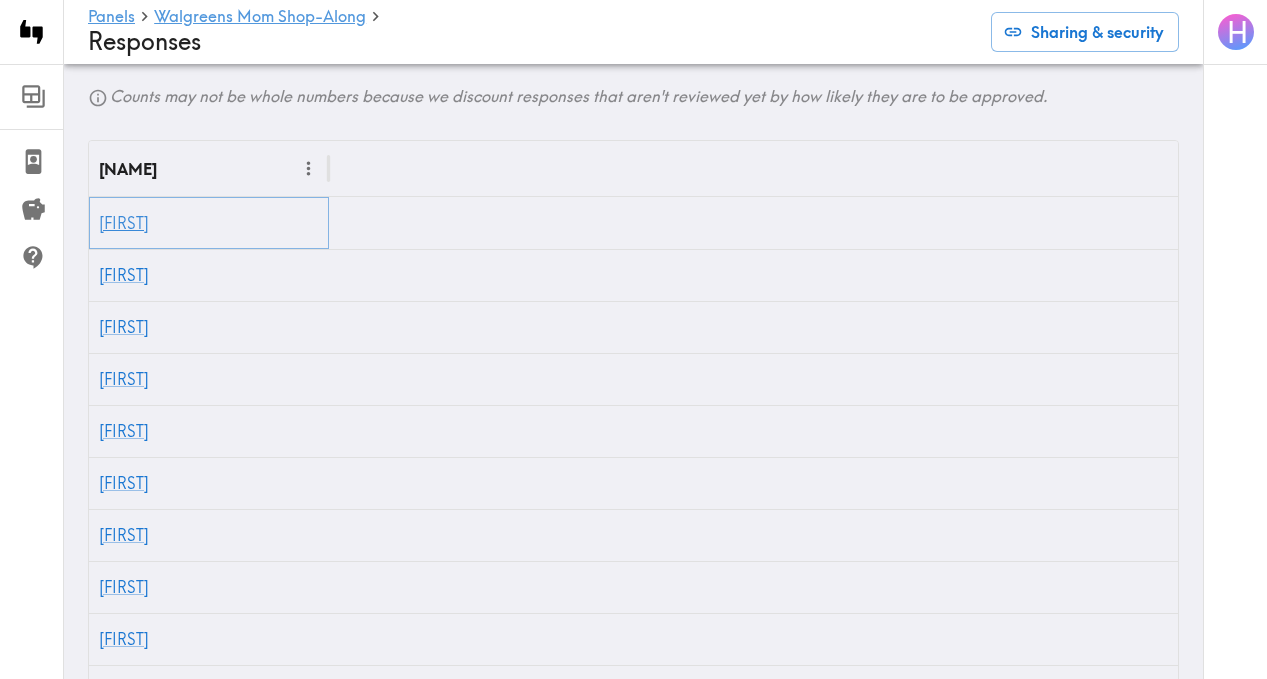 click on "[FIRST]" at bounding box center [124, 223] 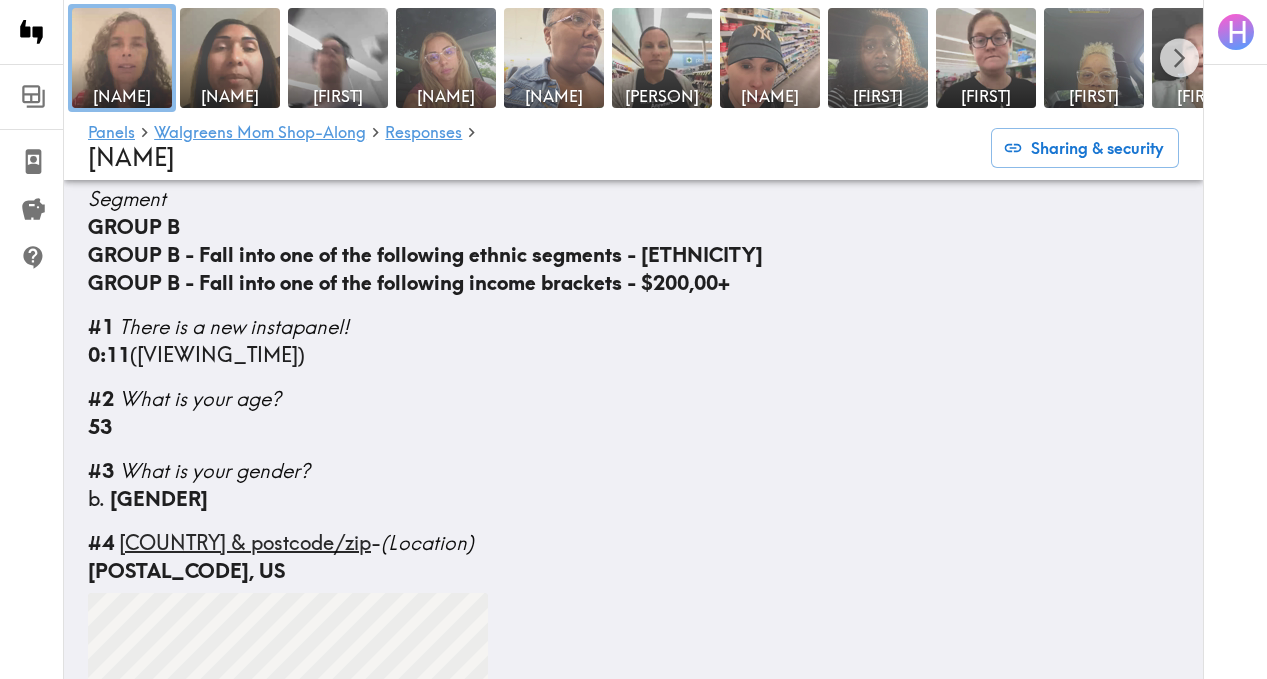 scroll, scrollTop: 0, scrollLeft: 0, axis: both 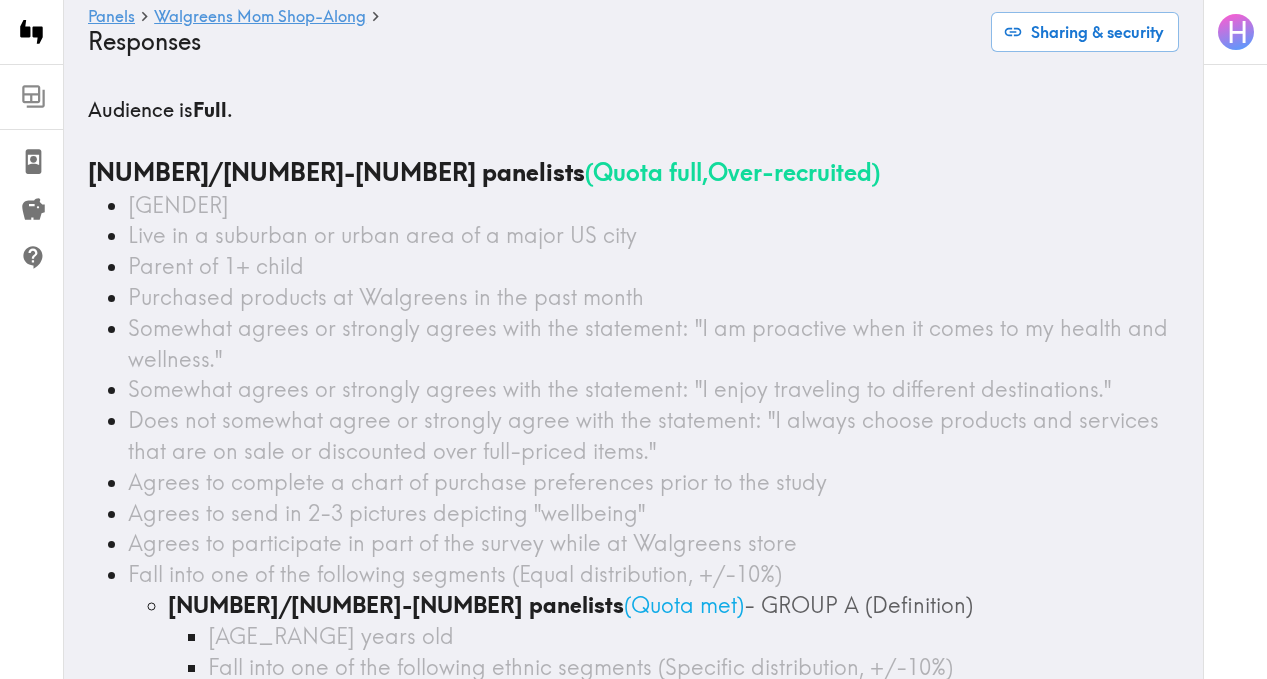 click at bounding box center [33, 96] 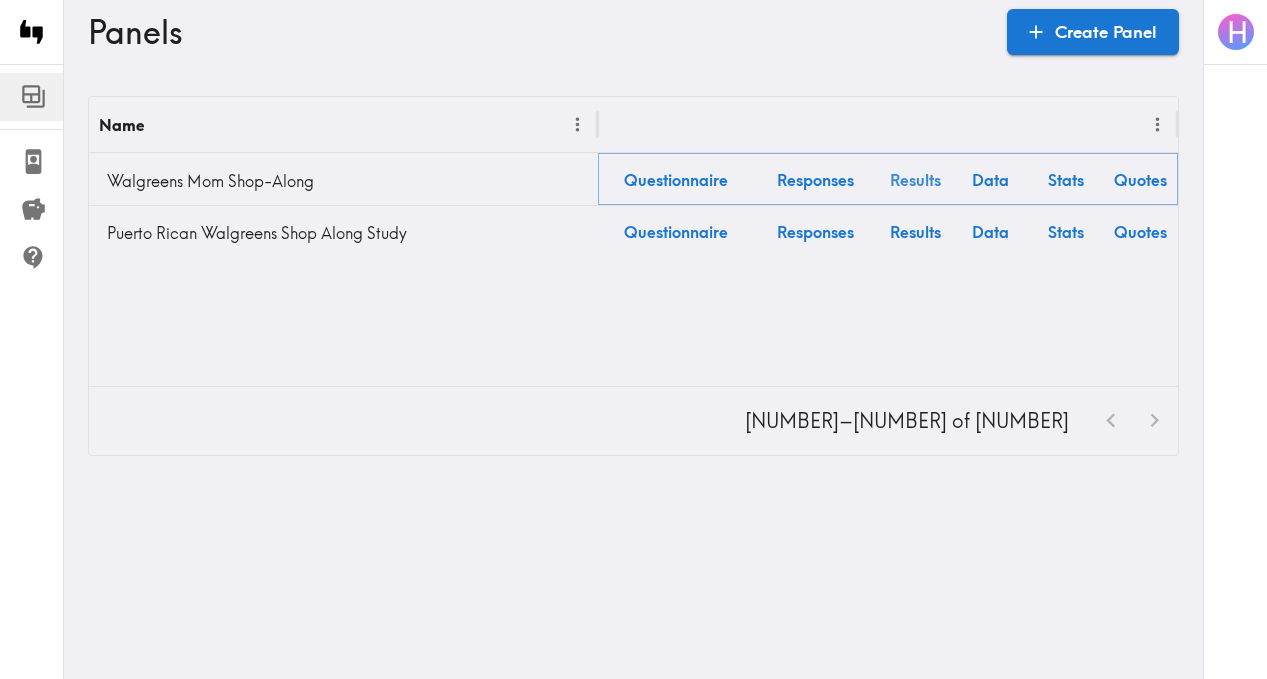 click on "Results" at bounding box center [915, 179] 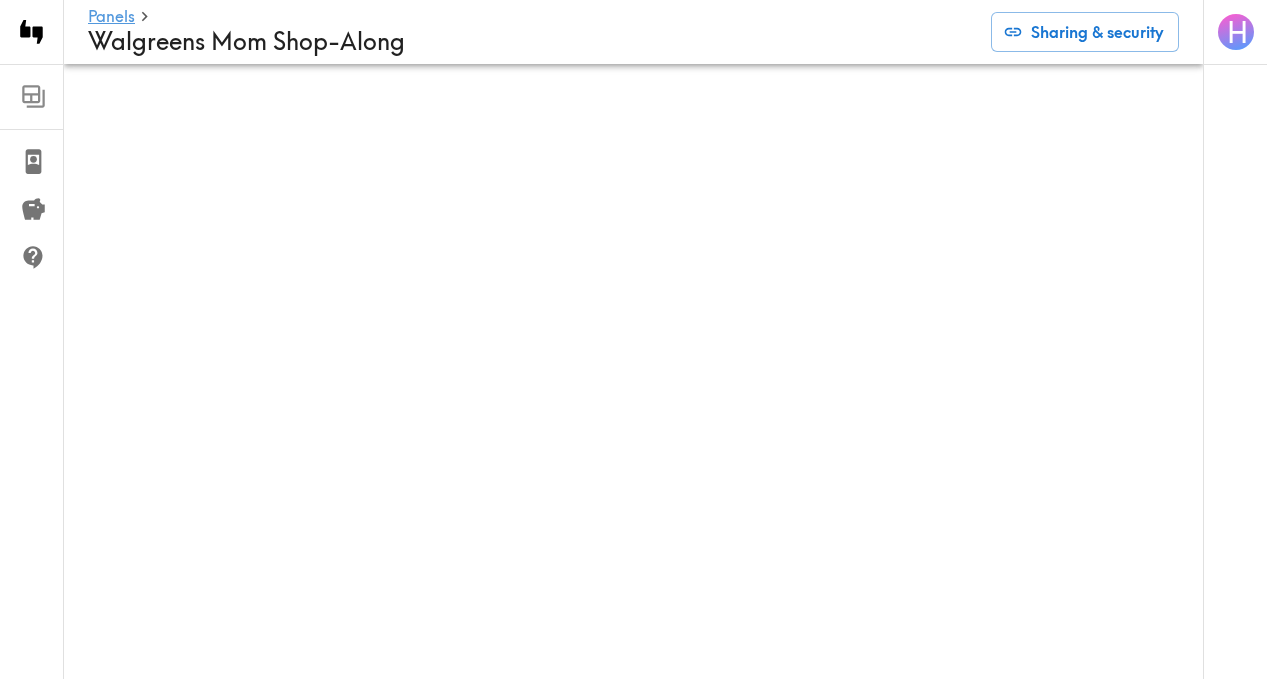 click at bounding box center (33, 96) 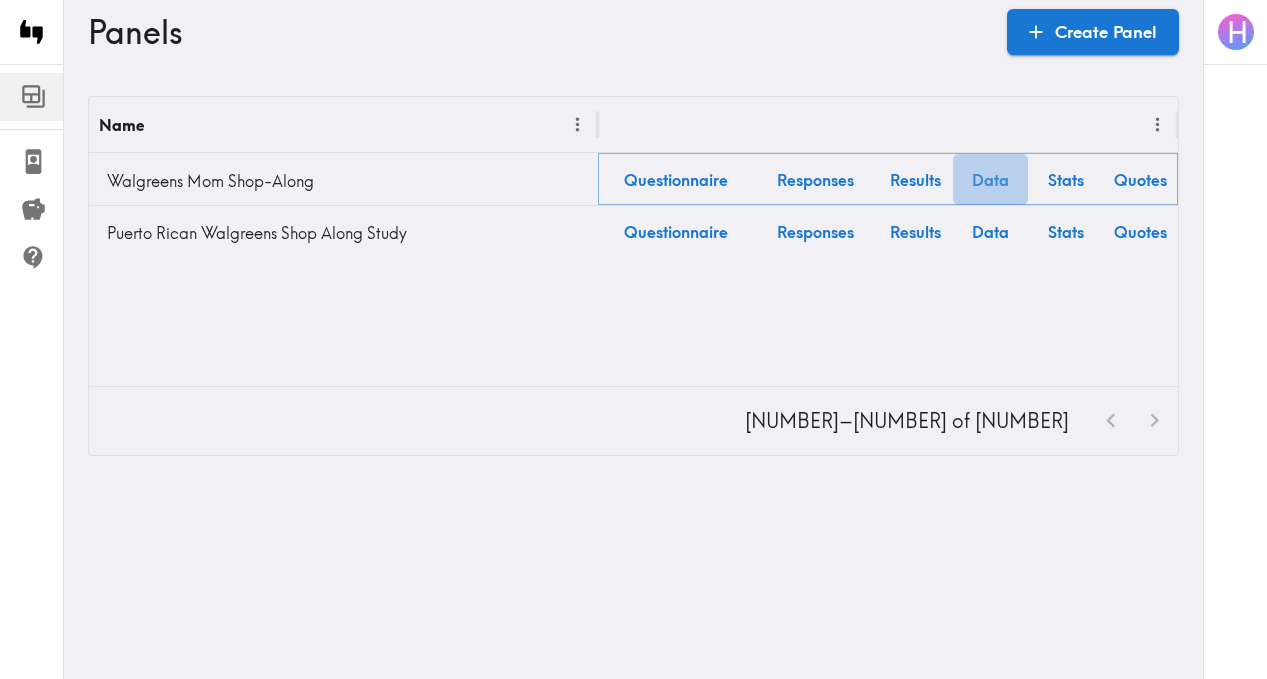 click on "Data" at bounding box center [990, 179] 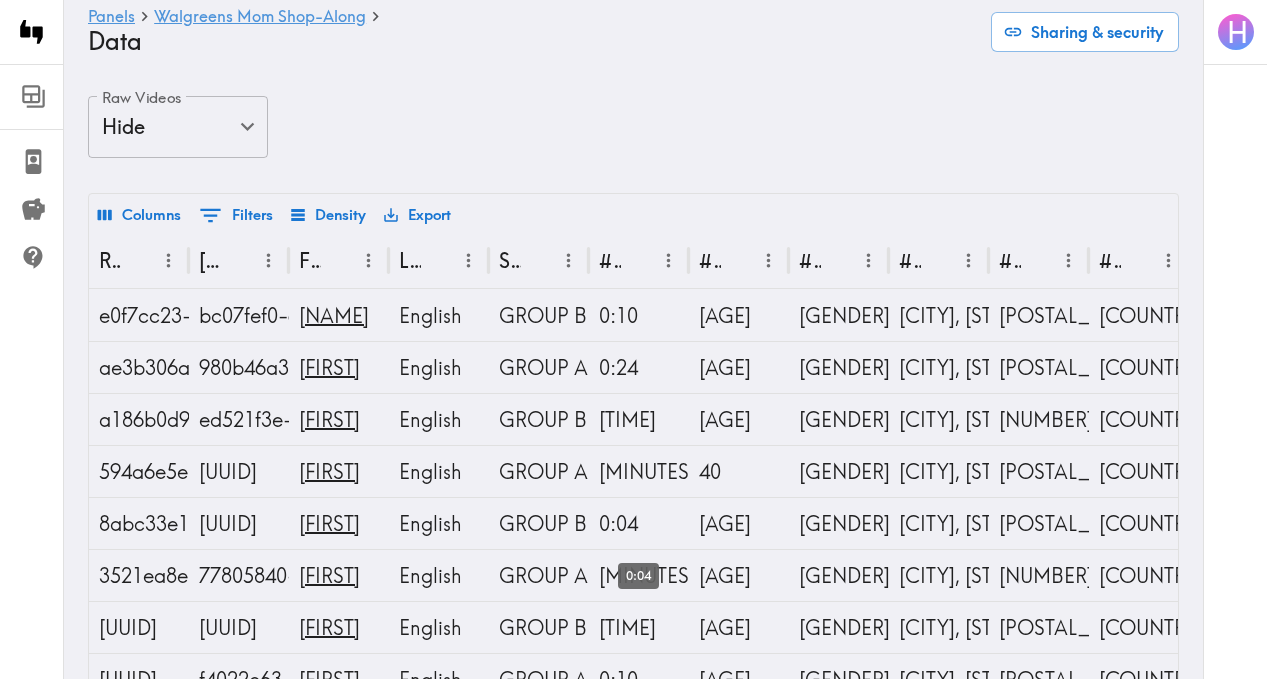 scroll, scrollTop: 0, scrollLeft: 64, axis: horizontal 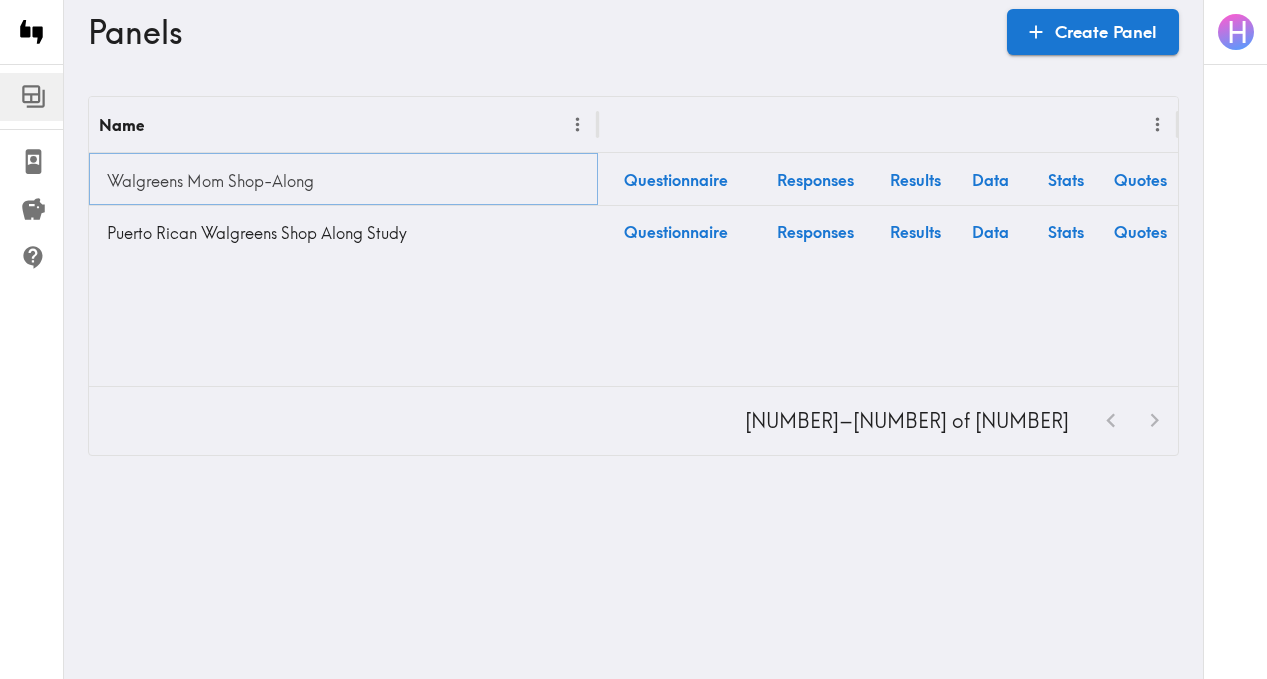click on "Walgreens Mom Shop-Along" at bounding box center [343, 181] 